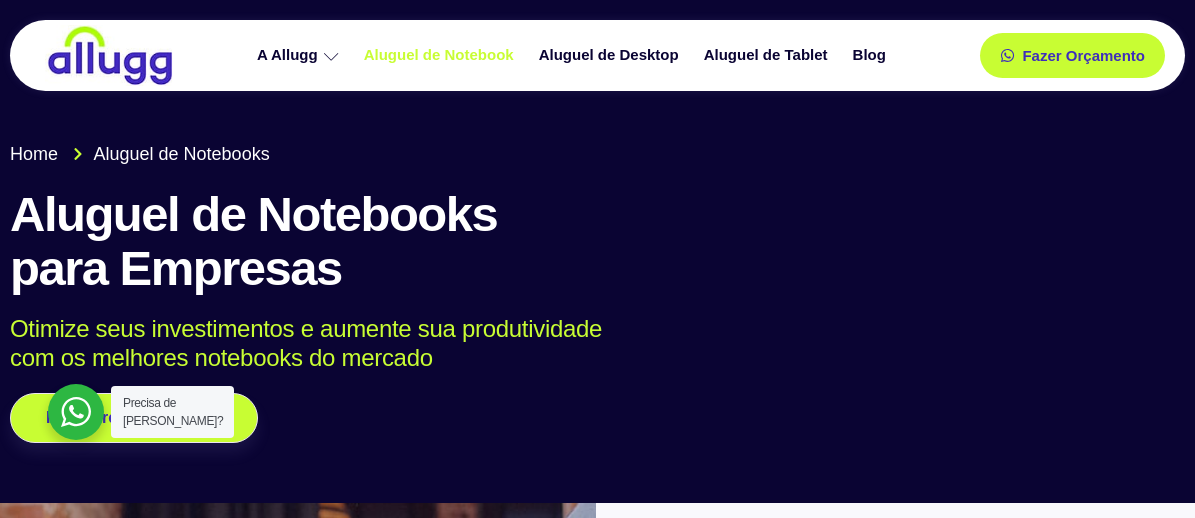 scroll, scrollTop: 0, scrollLeft: 0, axis: both 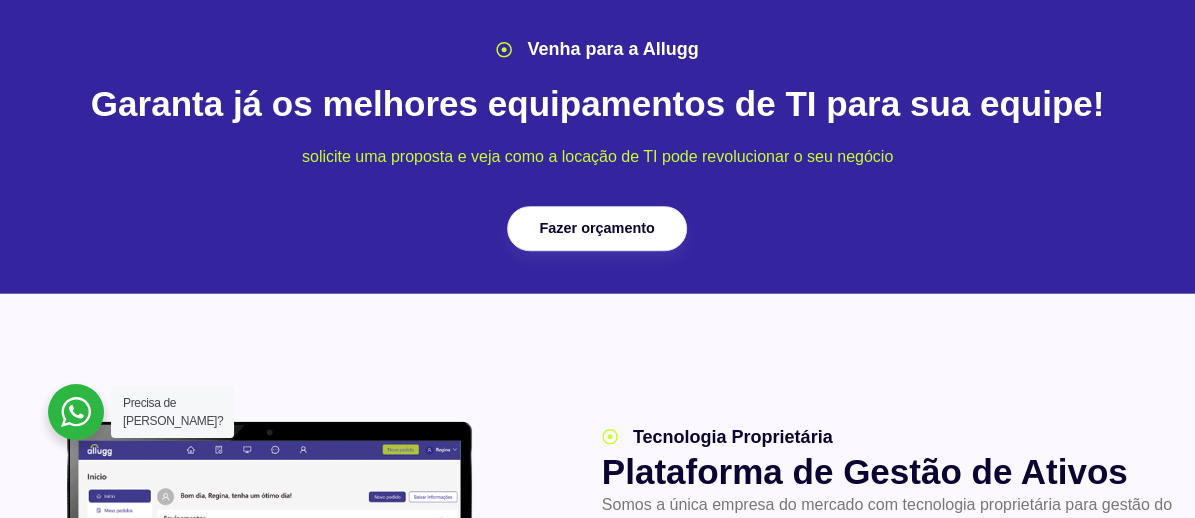 click on "Fazer orçamento" at bounding box center [597, 228] 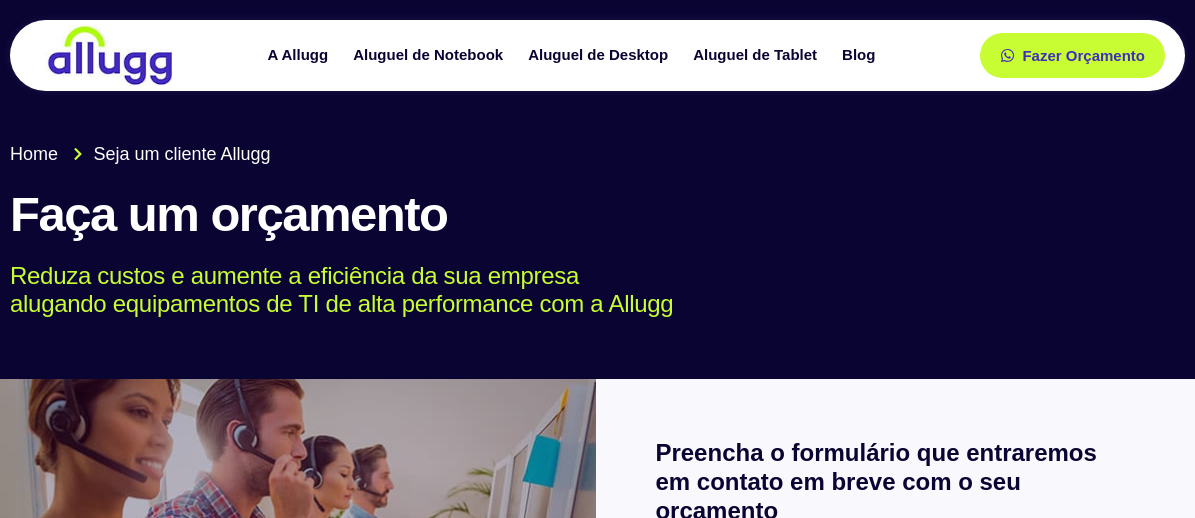 scroll, scrollTop: 0, scrollLeft: 0, axis: both 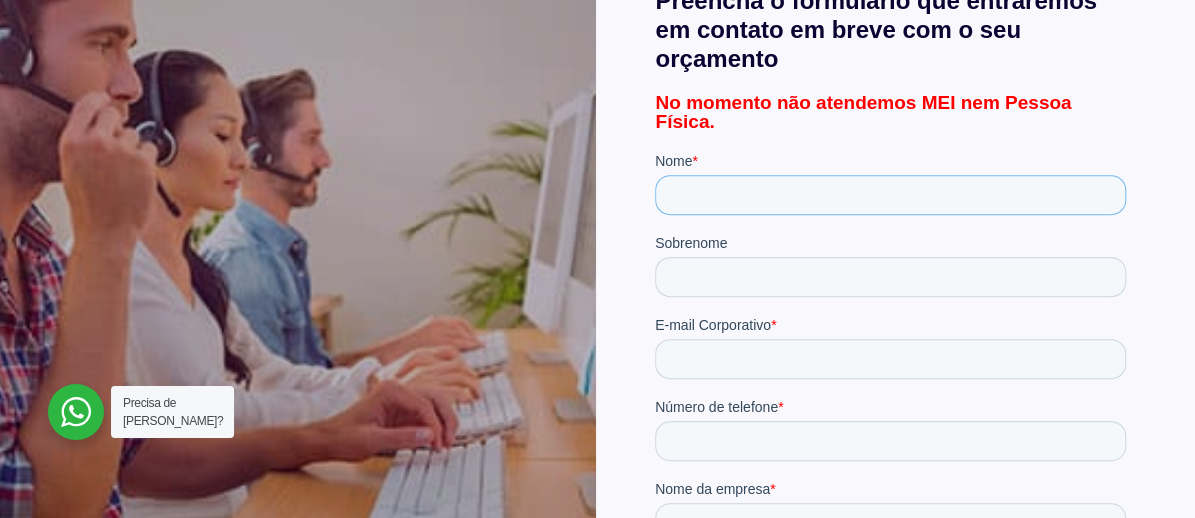 click on "Nome *" at bounding box center [890, 195] 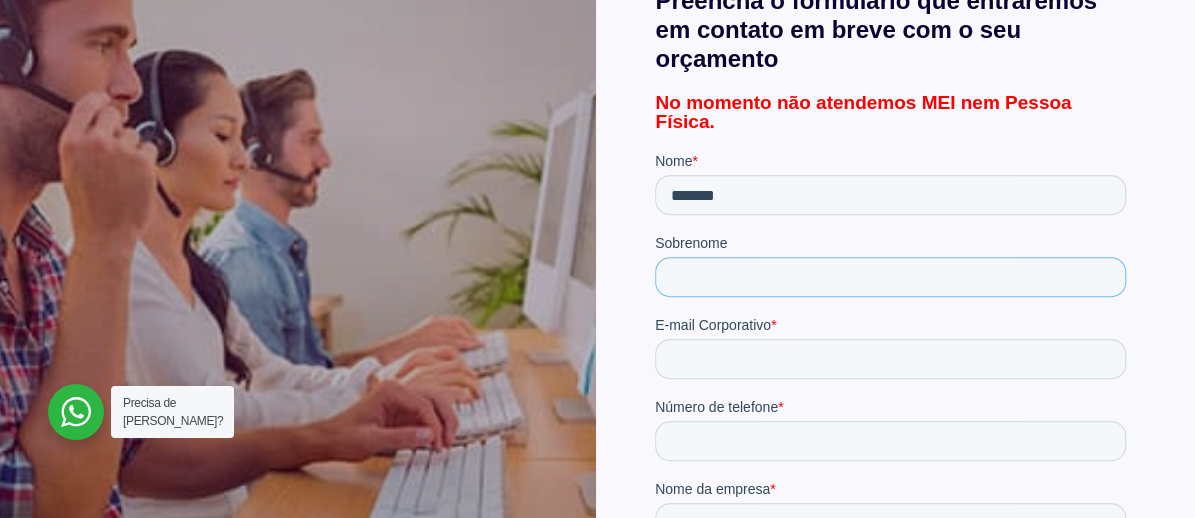 type on "********" 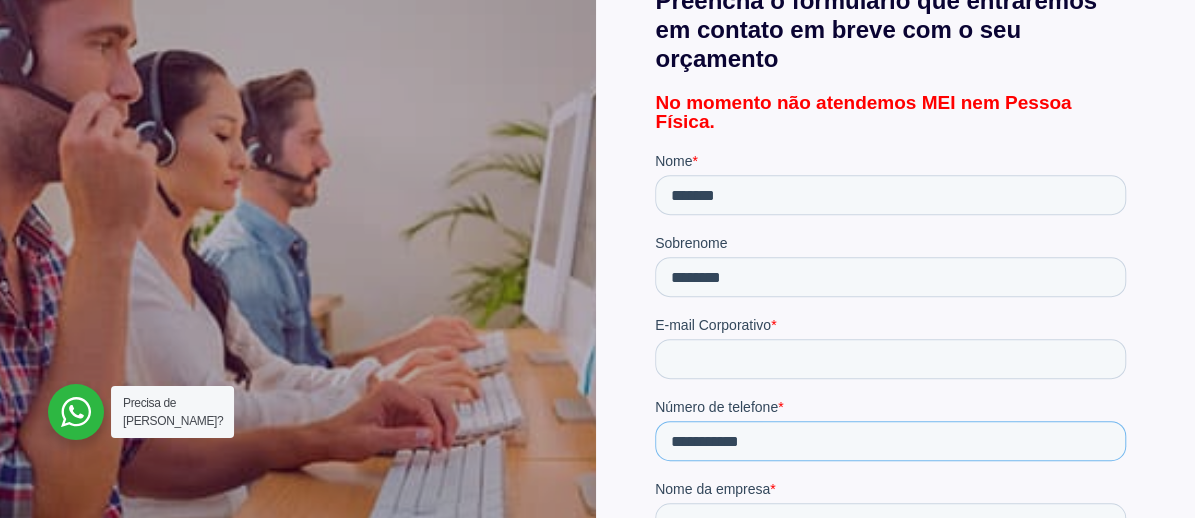 click on "**********" at bounding box center [890, 441] 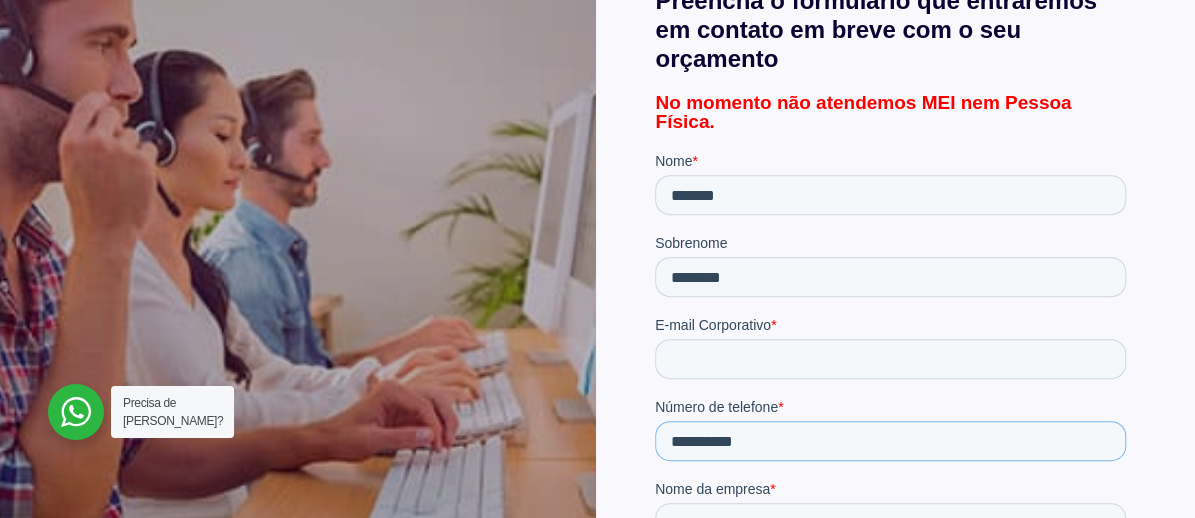 type on "**********" 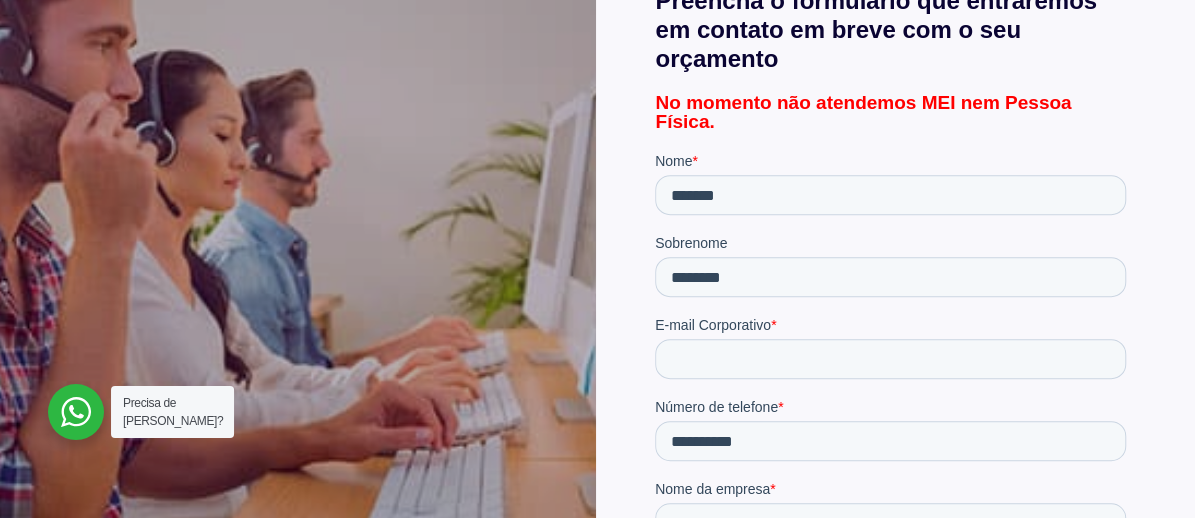 click on "**********" at bounding box center (894, 397) 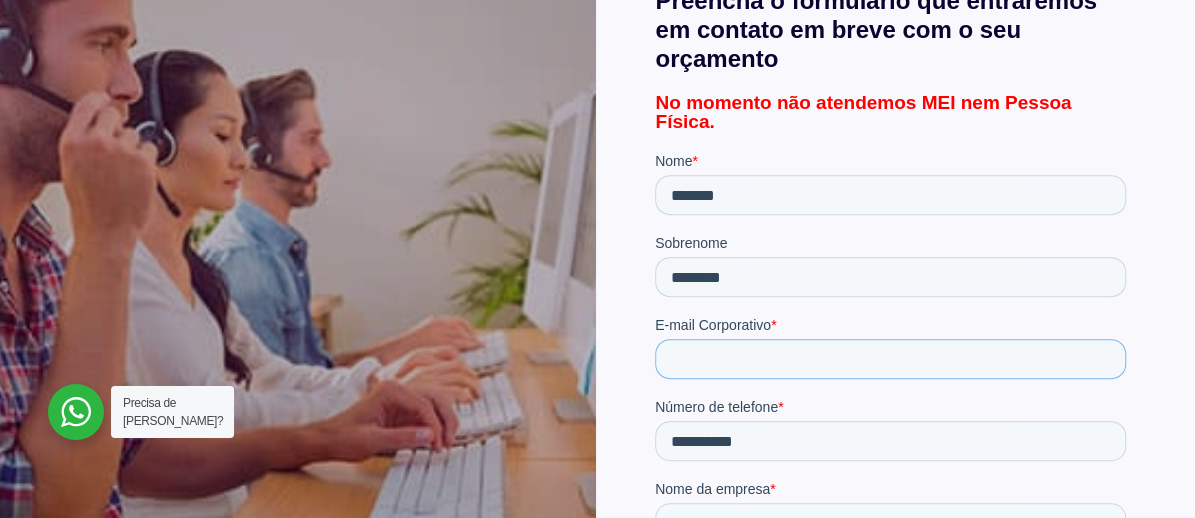 click on "E-mail Corporativo *" at bounding box center [890, 359] 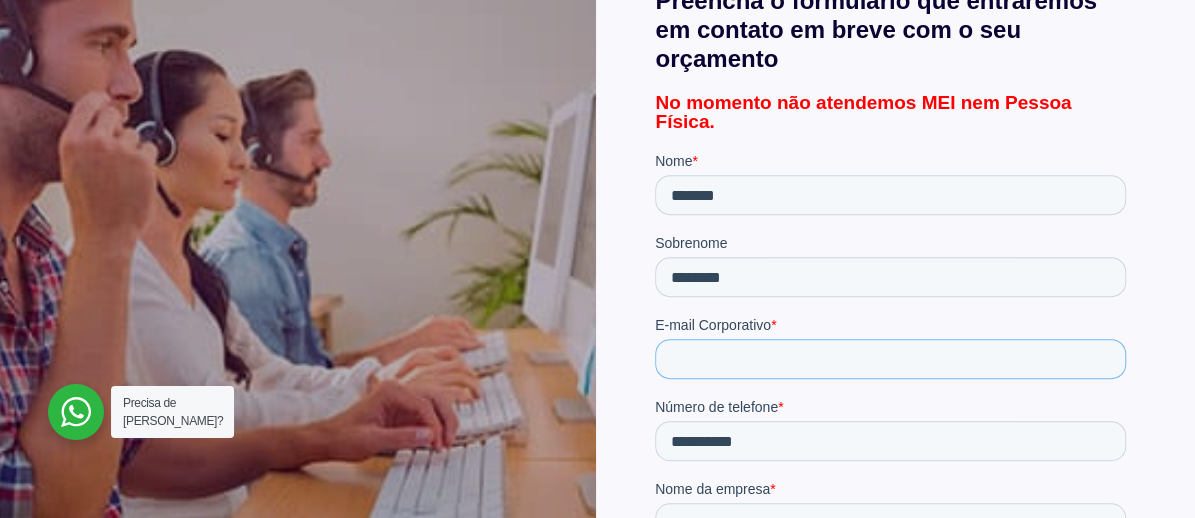 type on "**********" 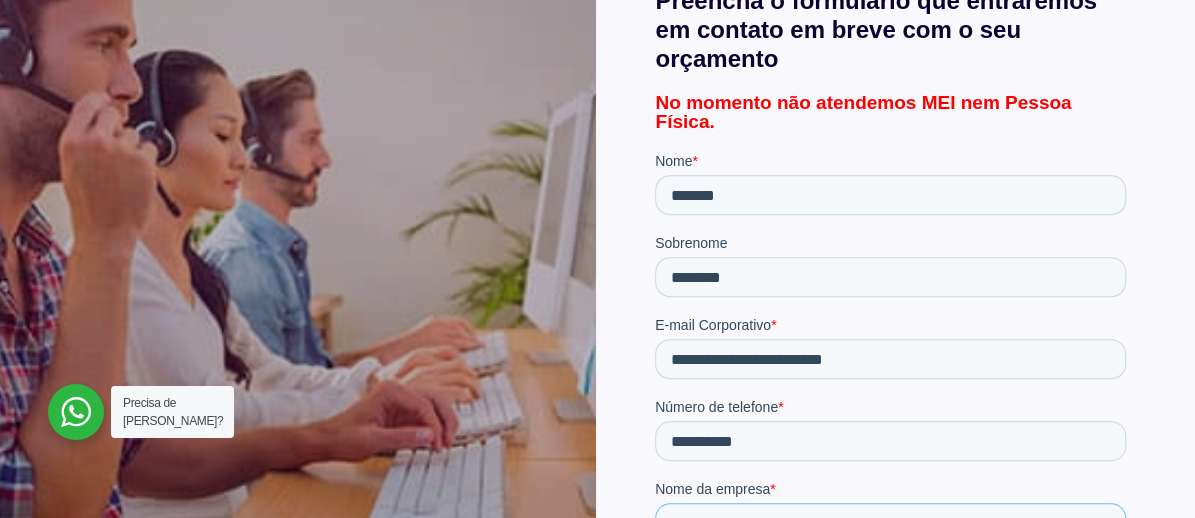 click on "Nome da empresa *" at bounding box center (890, 523) 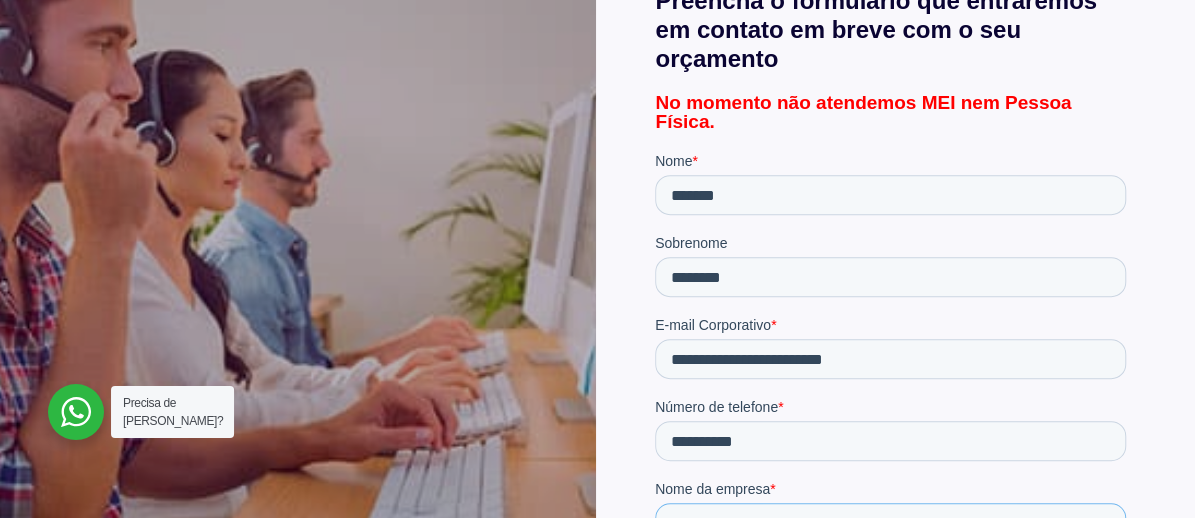 type on "**********" 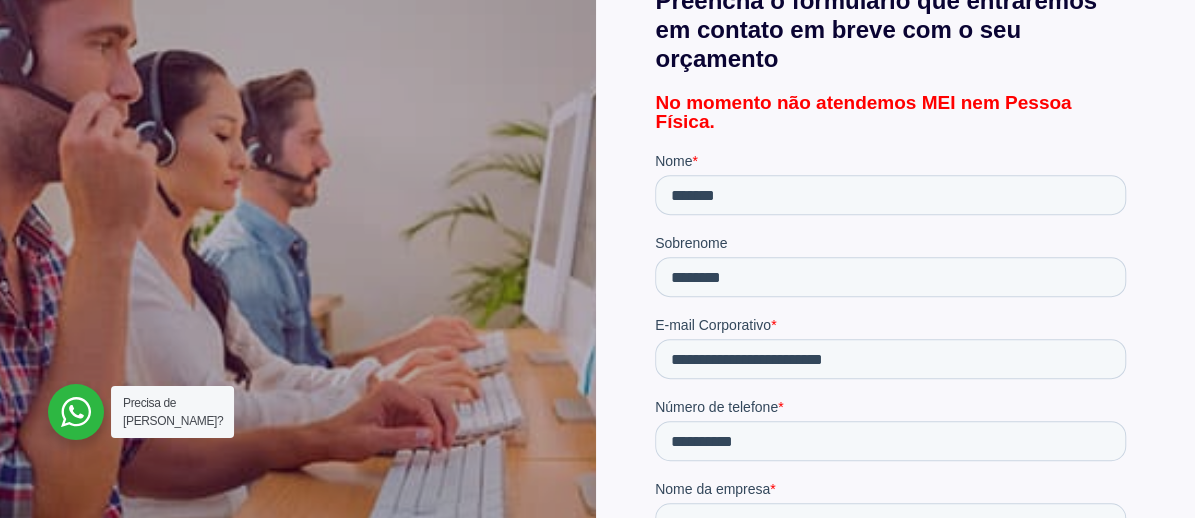 click on "Cargo *" at bounding box center (890, 605) 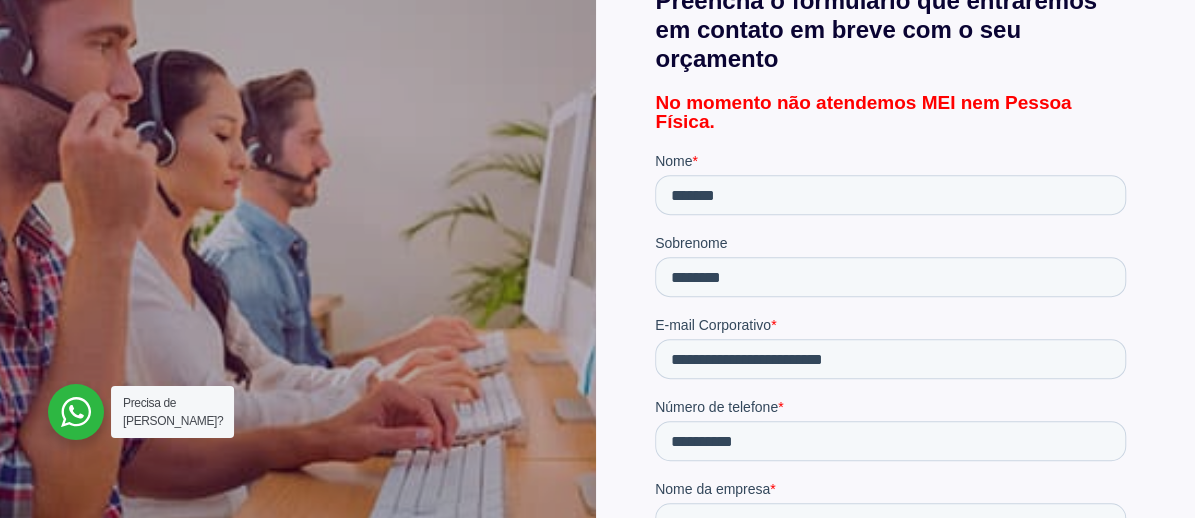 type on "*" 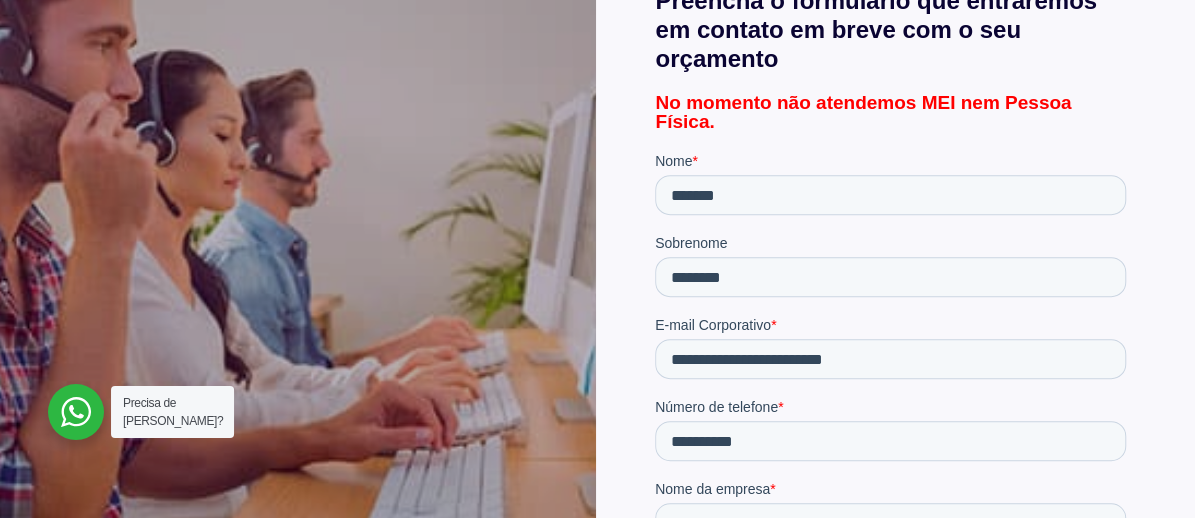 click on "**********" at bounding box center (890, 605) 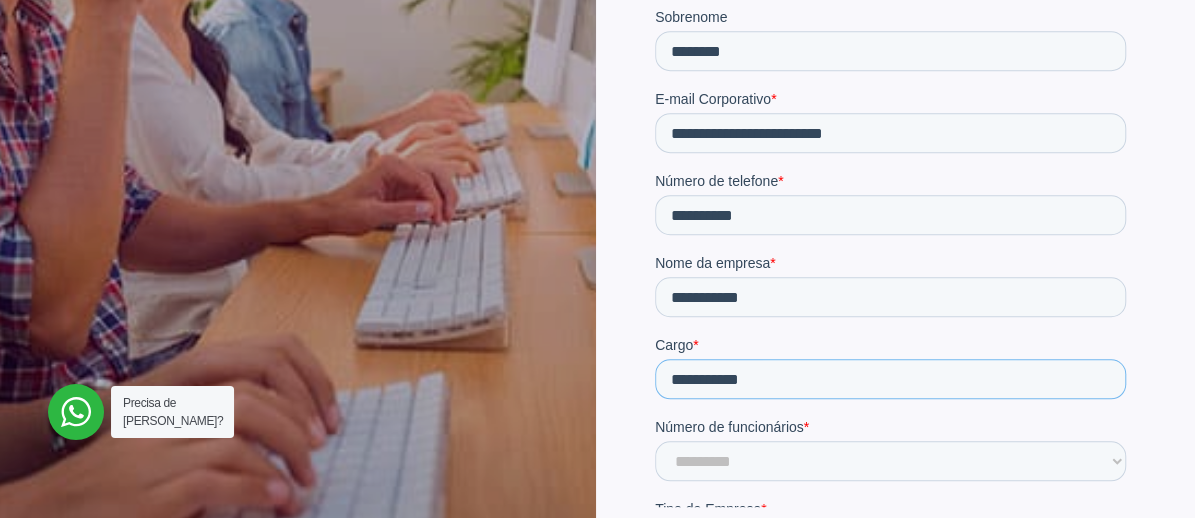 scroll, scrollTop: 692, scrollLeft: 0, axis: vertical 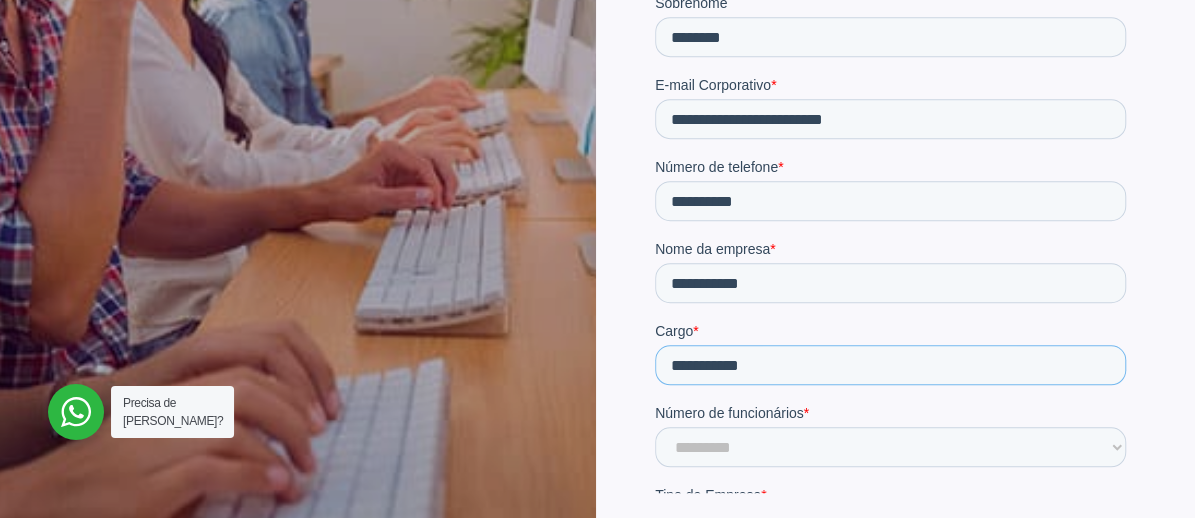 type on "**********" 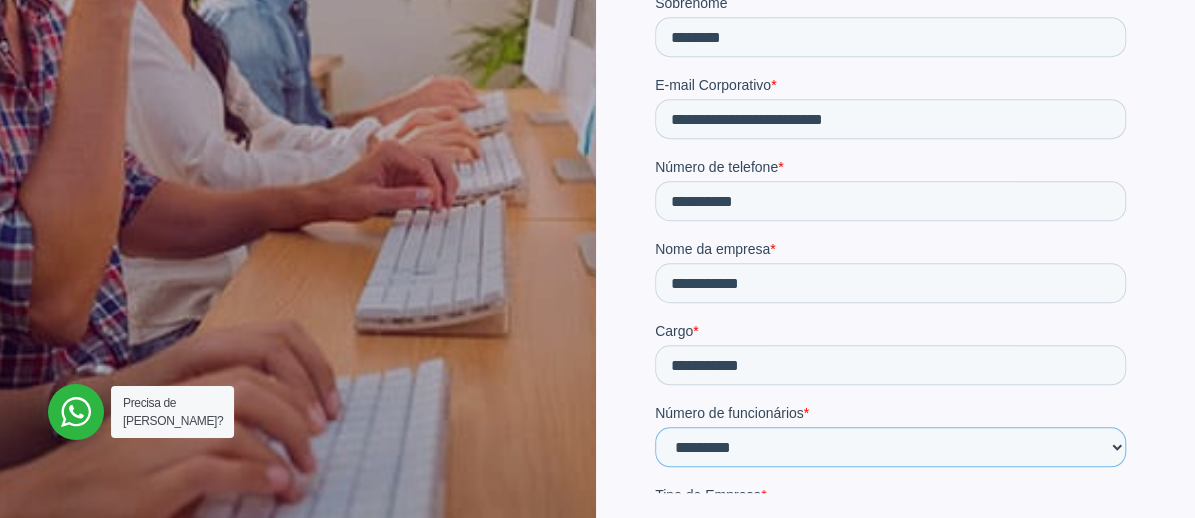 click on "**********" at bounding box center (890, 448) 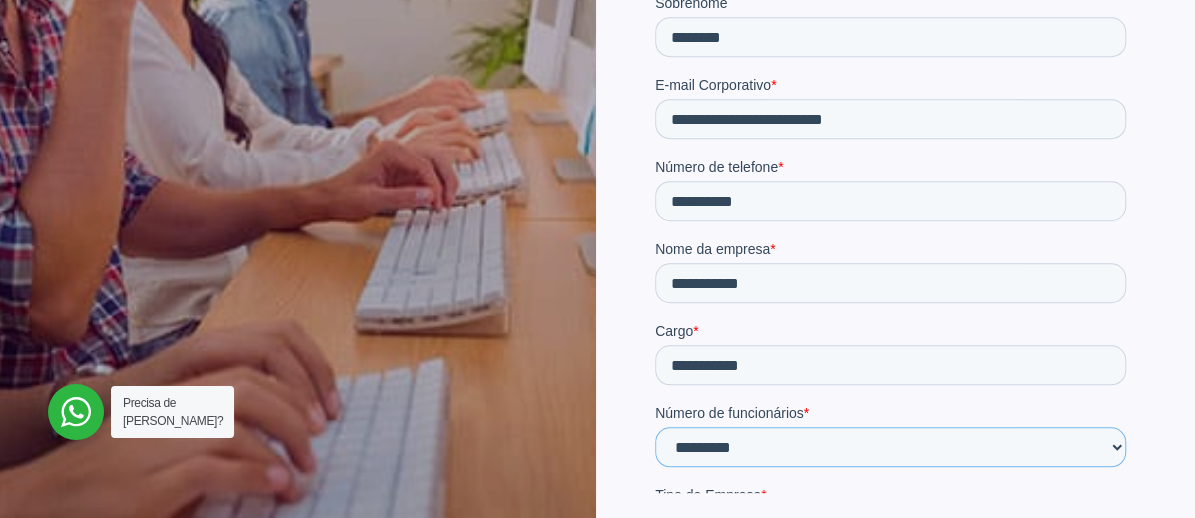 select on "***" 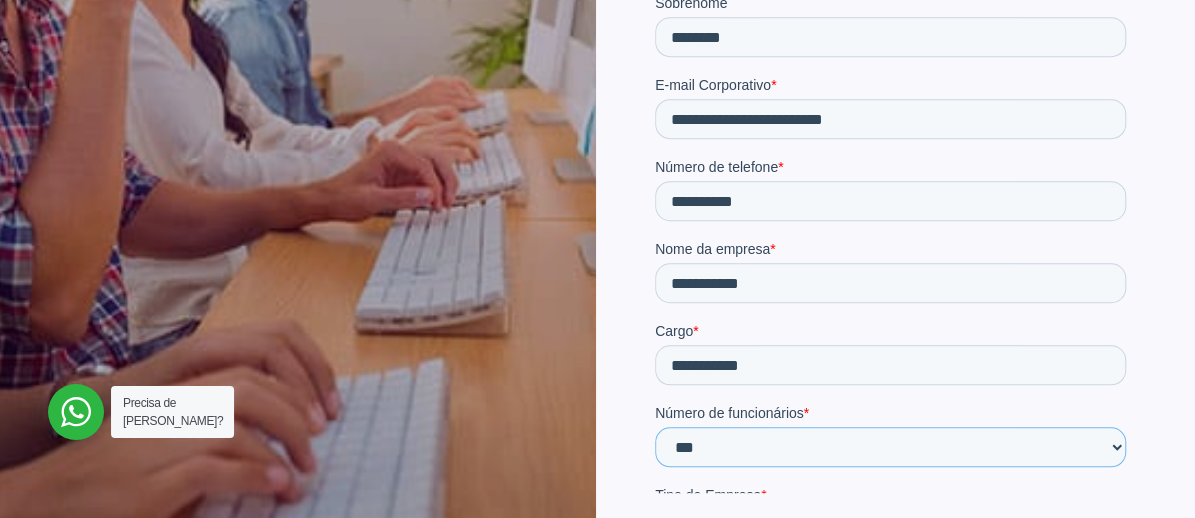 click on "**********" at bounding box center (890, 448) 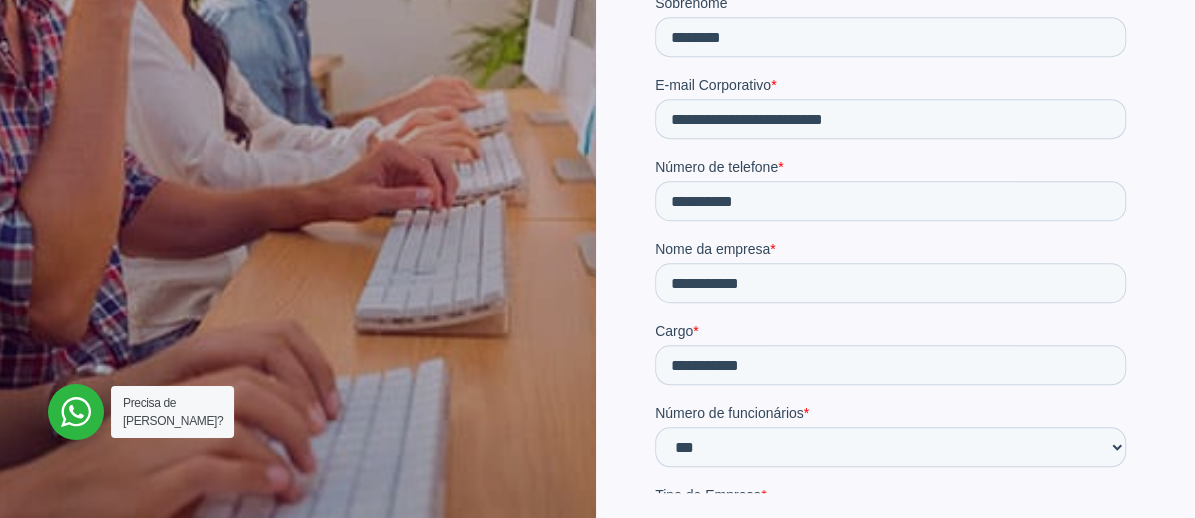 click on "**********" at bounding box center [890, 530] 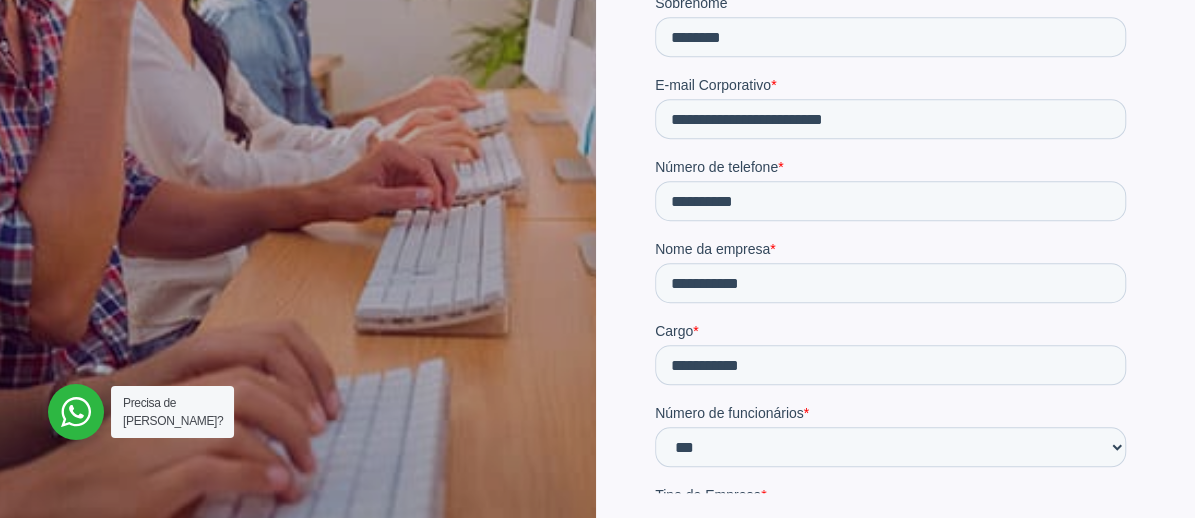 select on "**********" 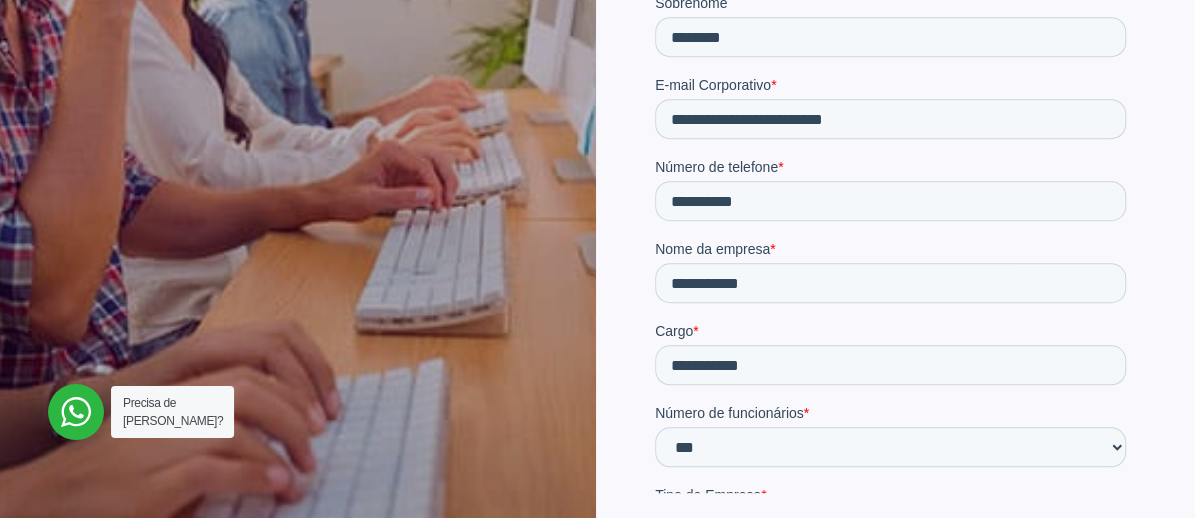 click on "**********" at bounding box center [890, 530] 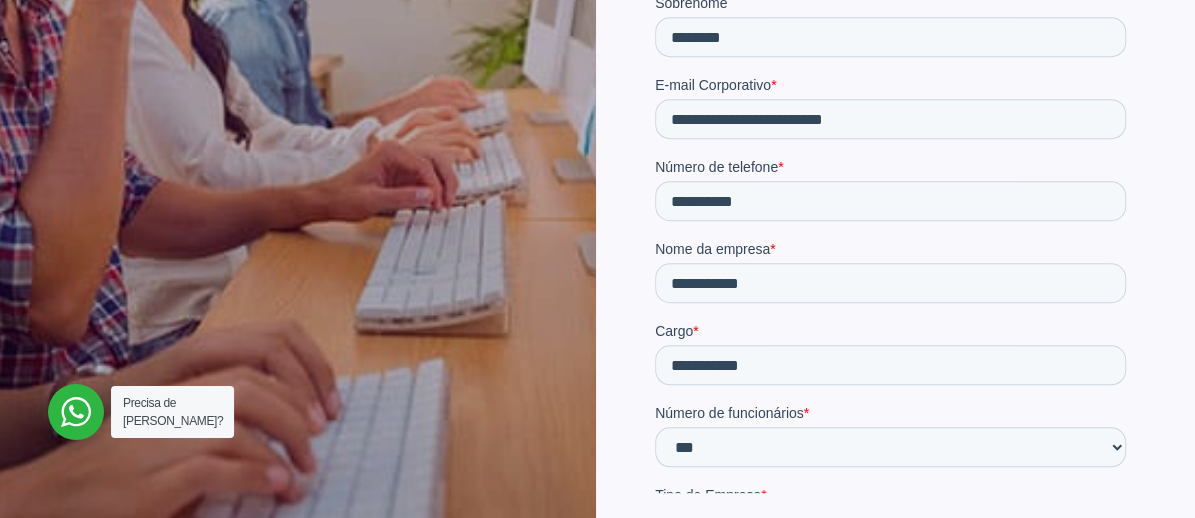 select on "*******" 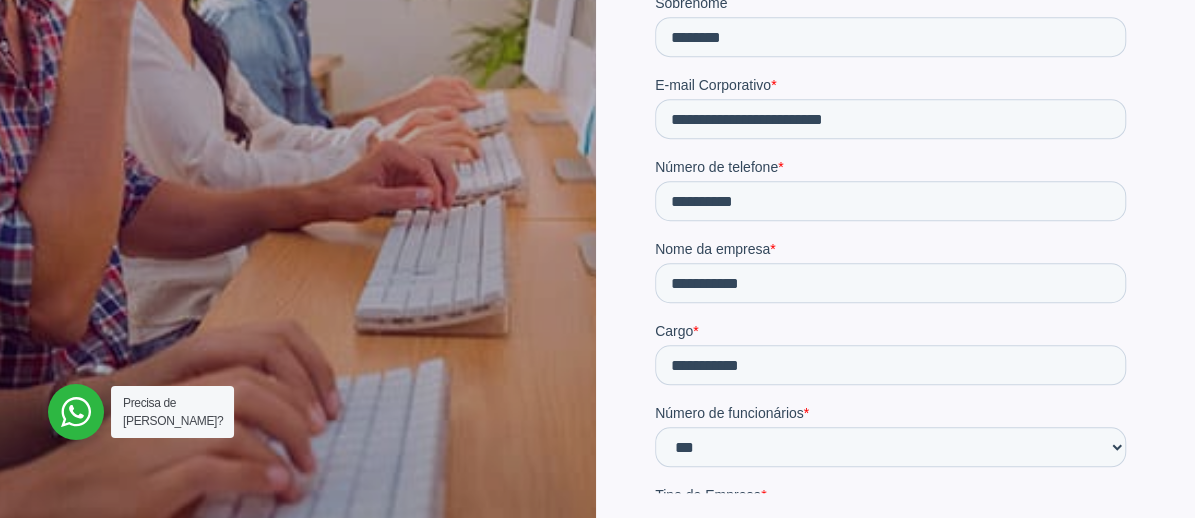 click on "********* ******** ******* ******* ****** ********" at bounding box center [890, 612] 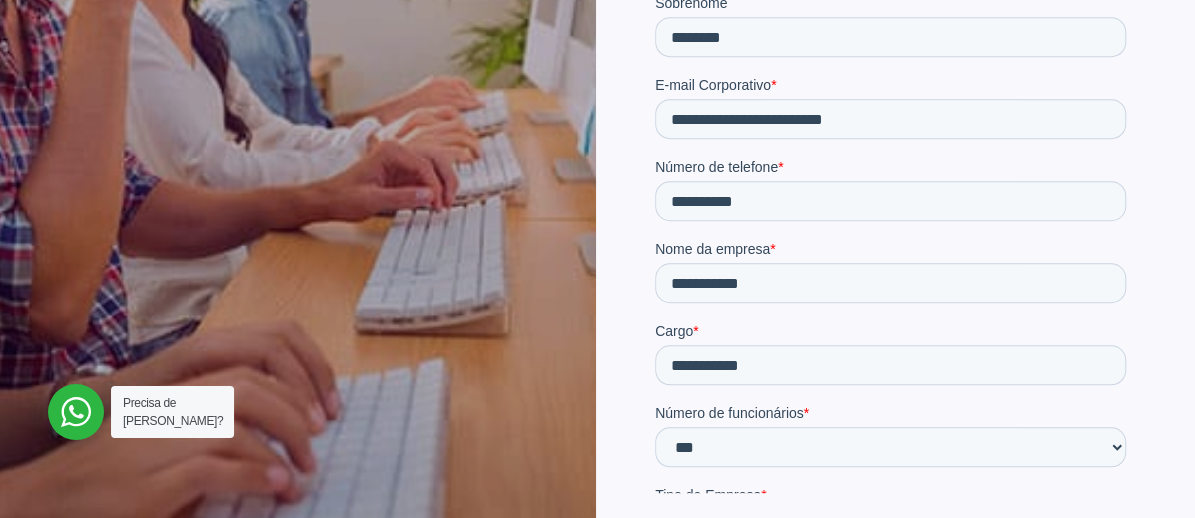 select on "**" 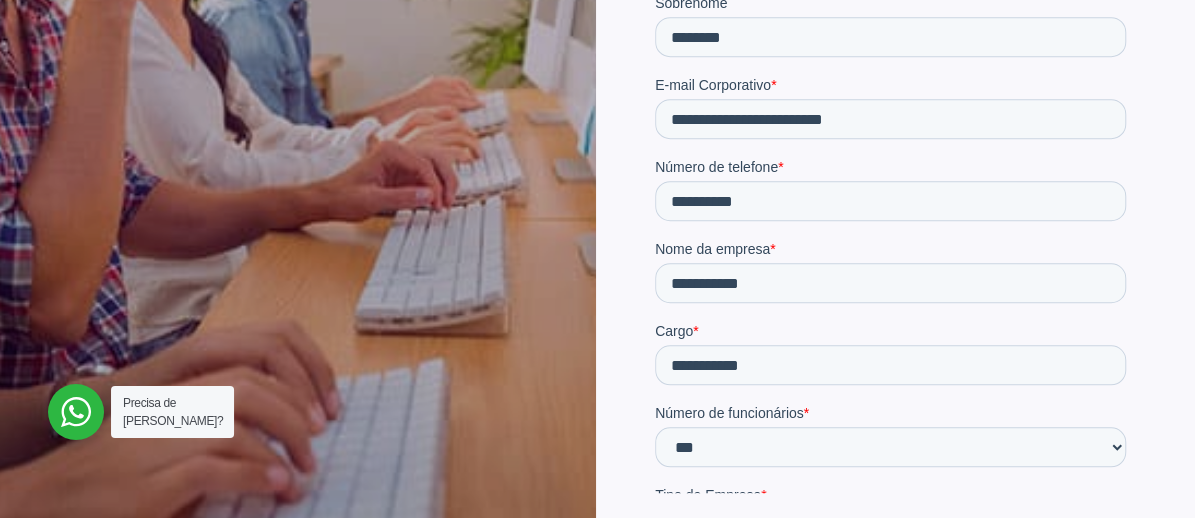click on "**********" at bounding box center [890, 694] 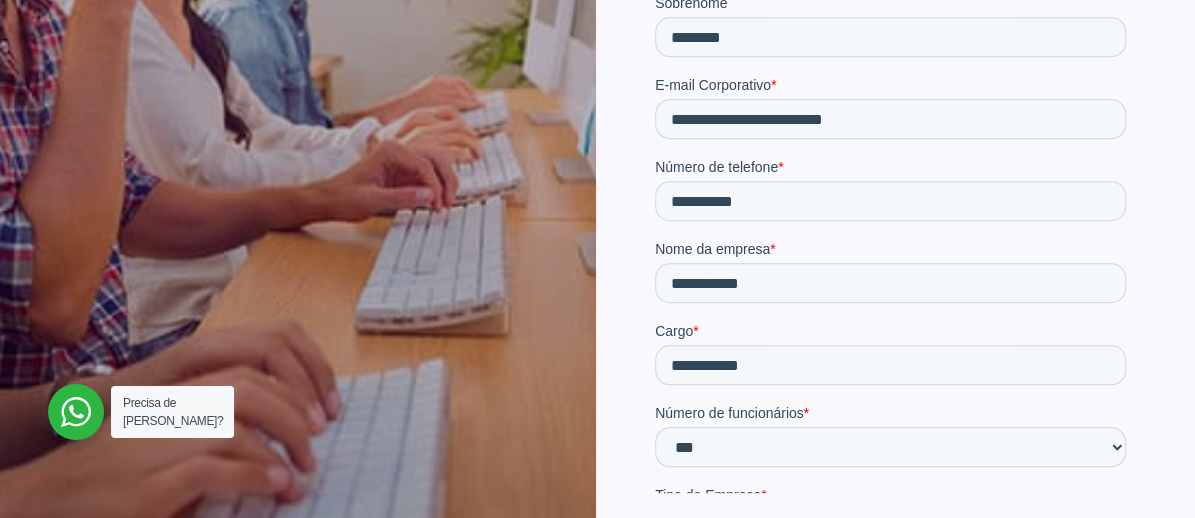click on "**********" at bounding box center (890, 776) 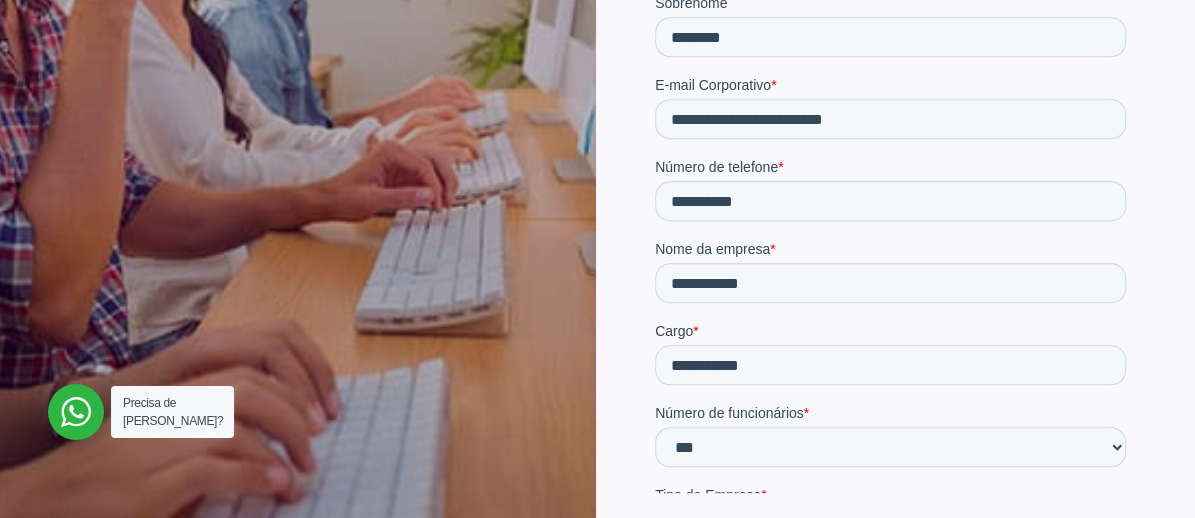 click on "**********" at bounding box center (890, 776) 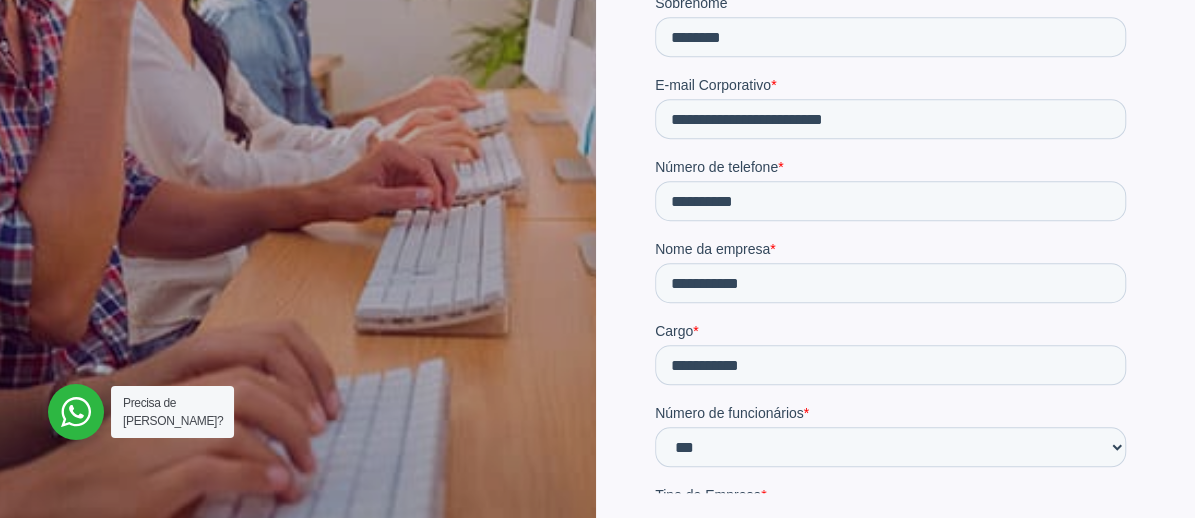 select on "***" 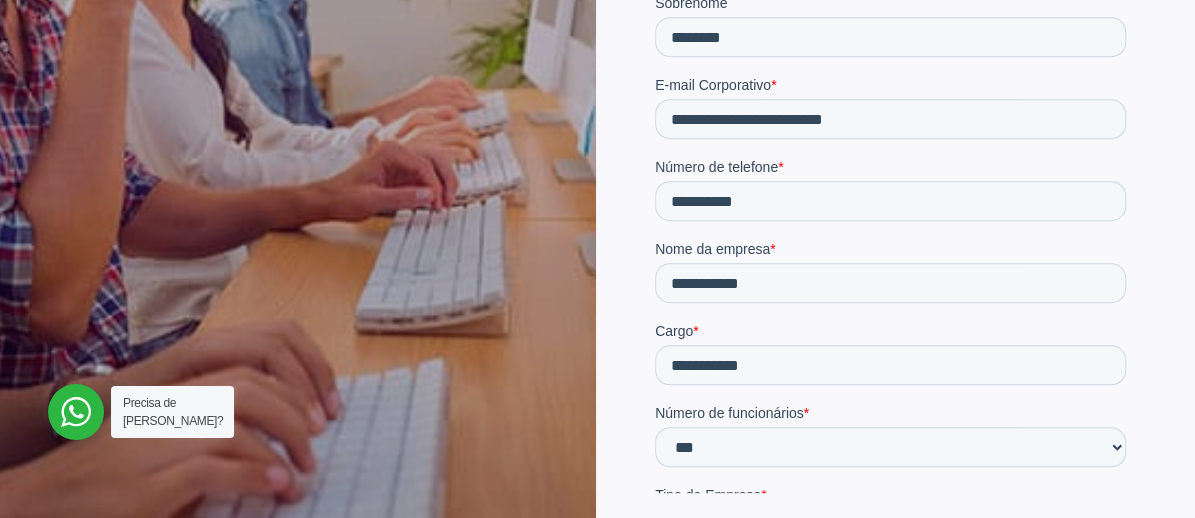 click on "**********" at bounding box center (890, 776) 